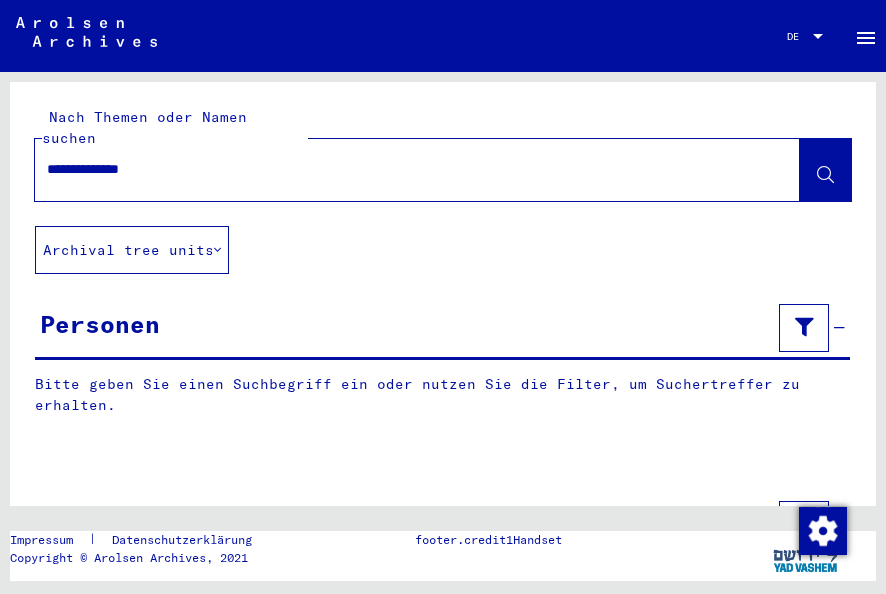 scroll, scrollTop: 0, scrollLeft: 0, axis: both 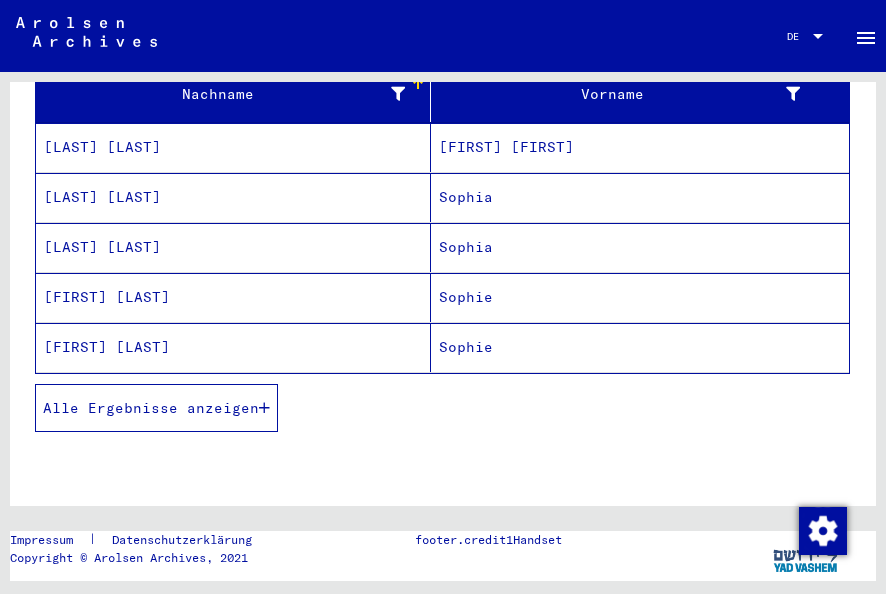 click on "Alle Ergebnisse anzeigen" at bounding box center (151, 408) 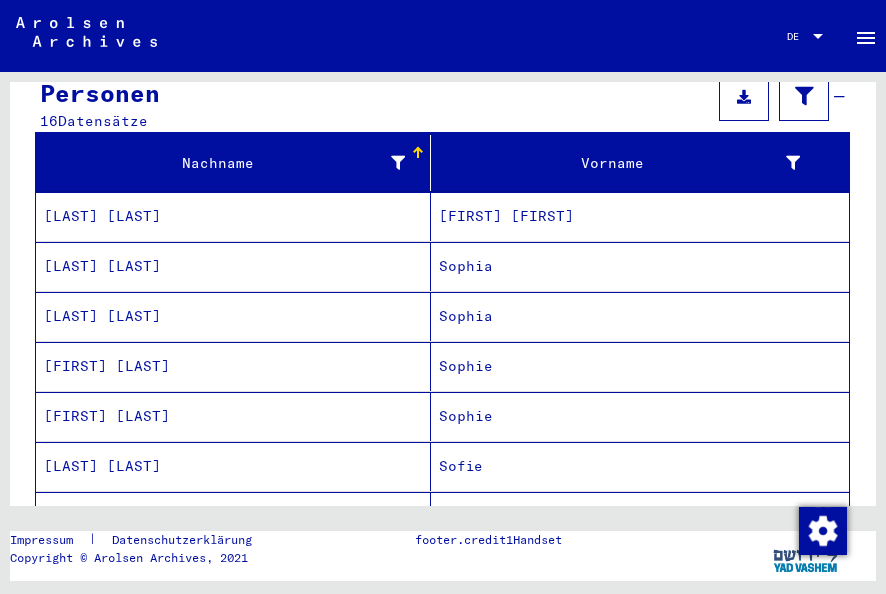 scroll, scrollTop: 0, scrollLeft: 0, axis: both 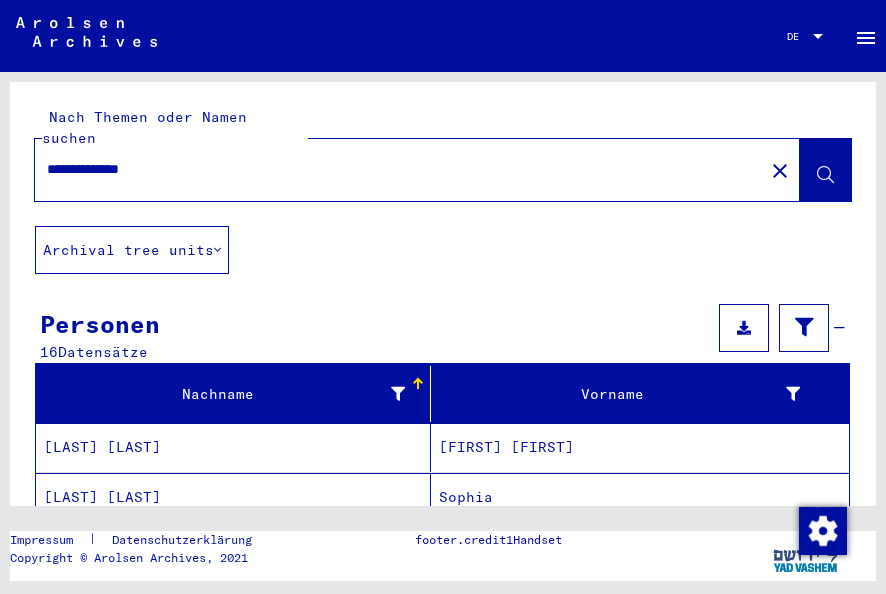 click on "**********" at bounding box center (399, 169) 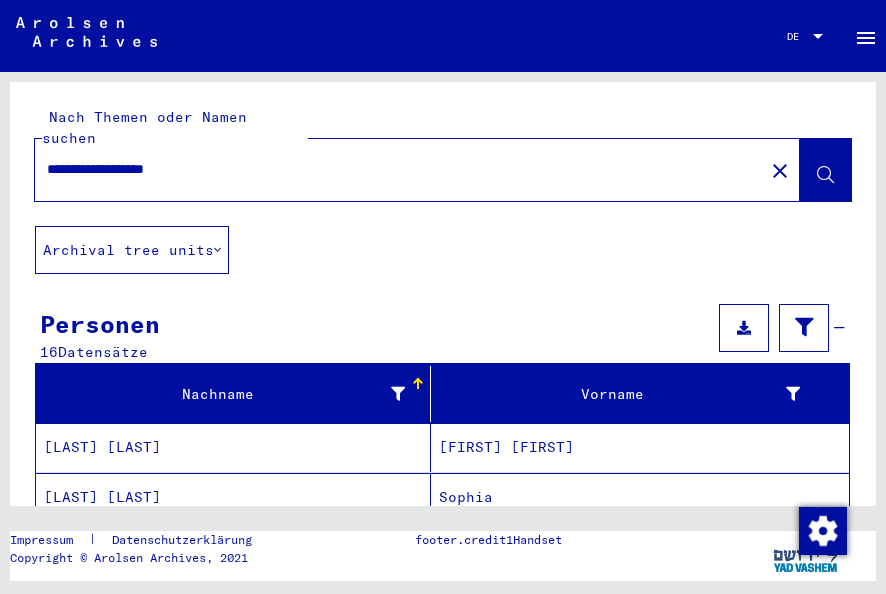 type on "**********" 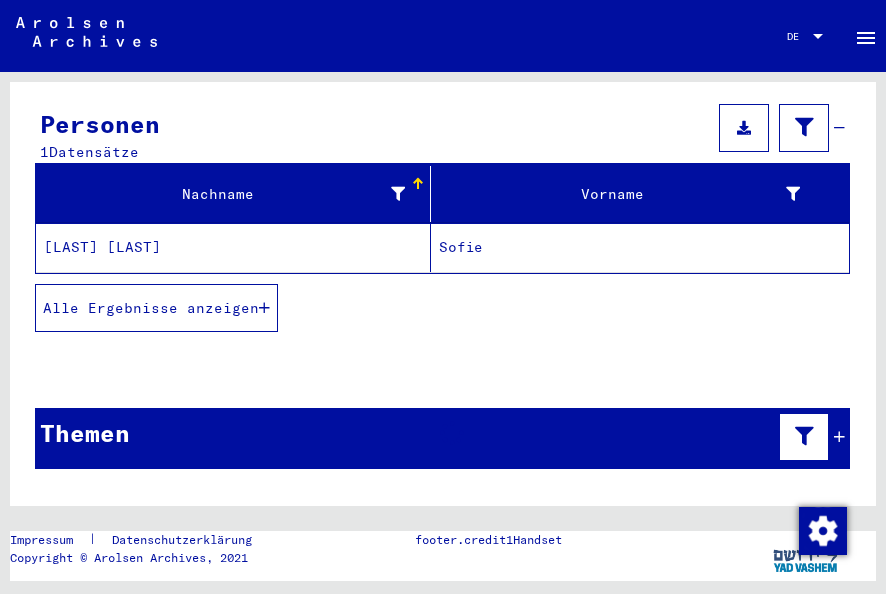 scroll, scrollTop: 174, scrollLeft: 0, axis: vertical 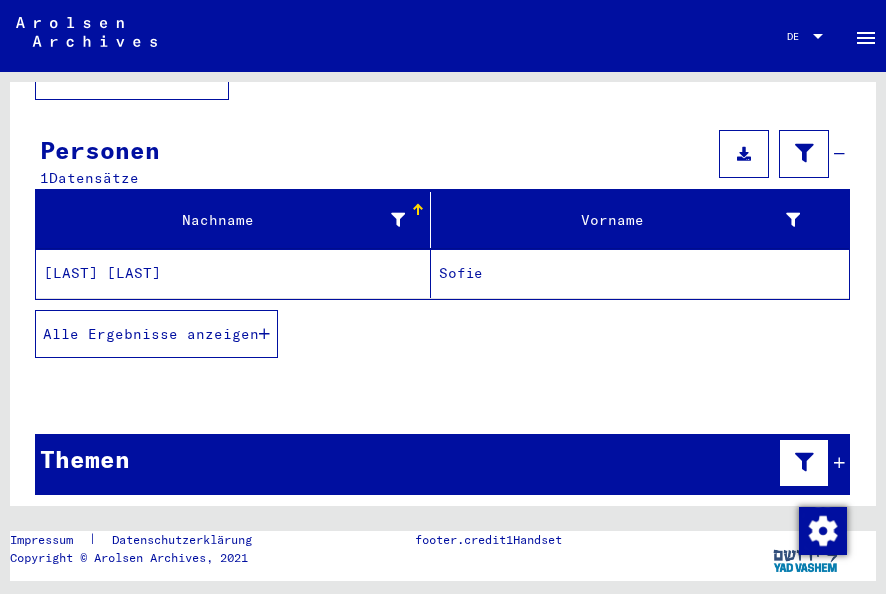 click on "[LAST] [LAST]" 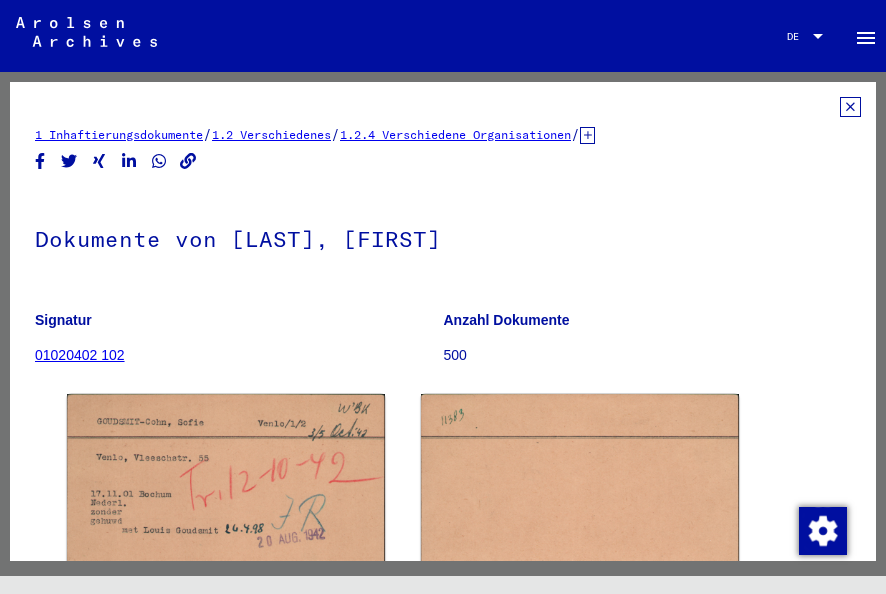 scroll, scrollTop: 0, scrollLeft: 0, axis: both 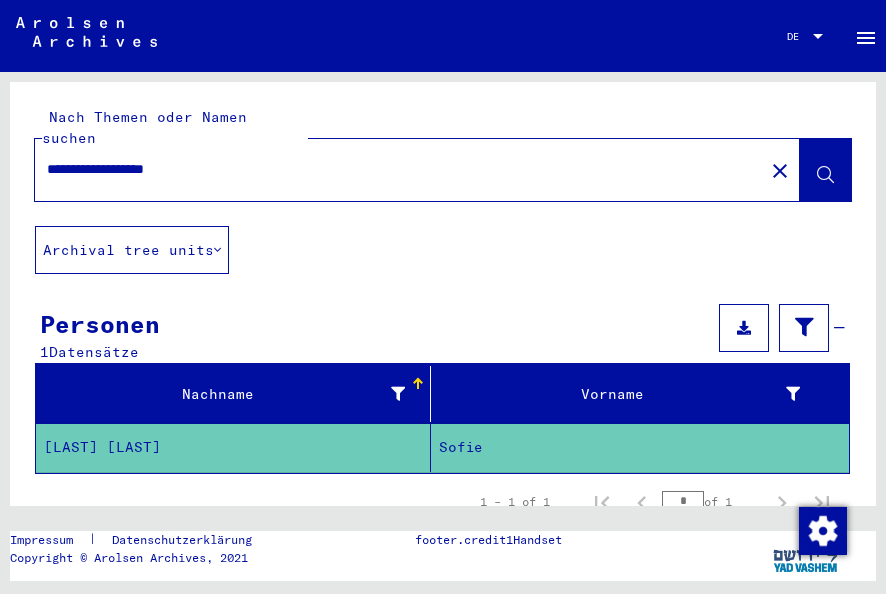 drag, startPoint x: 270, startPoint y: 156, endPoint x: 40, endPoint y: 94, distance: 238.20999 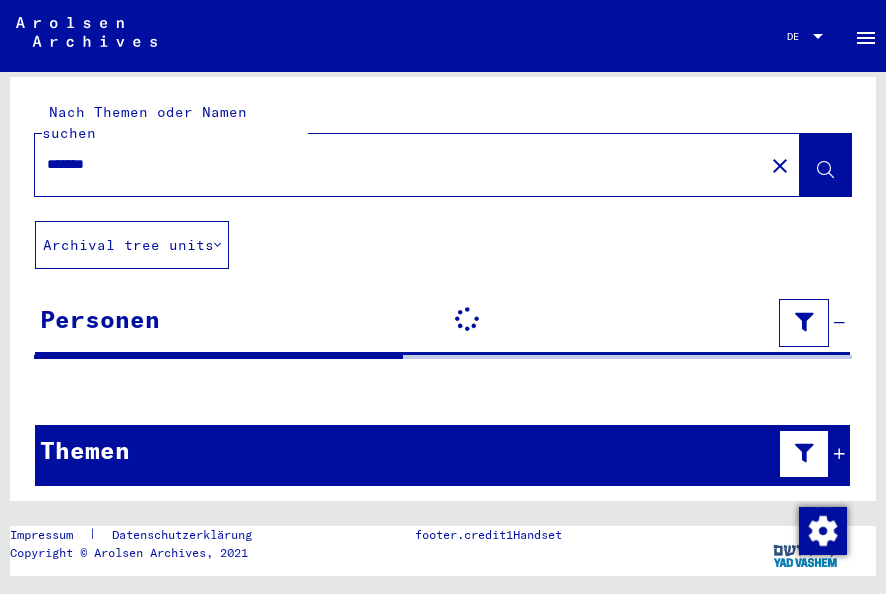 scroll, scrollTop: 6, scrollLeft: 0, axis: vertical 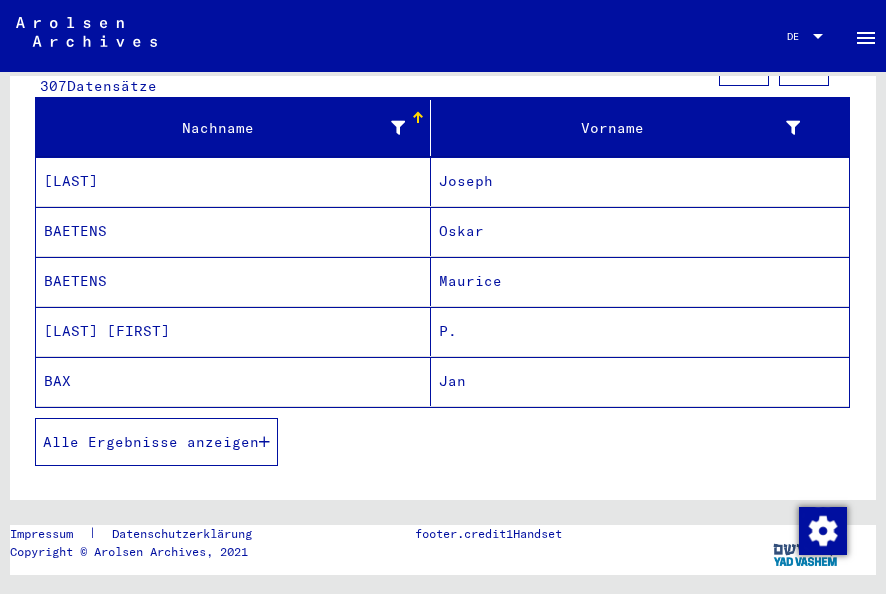 click on "Alle Ergebnisse anzeigen" at bounding box center (156, 442) 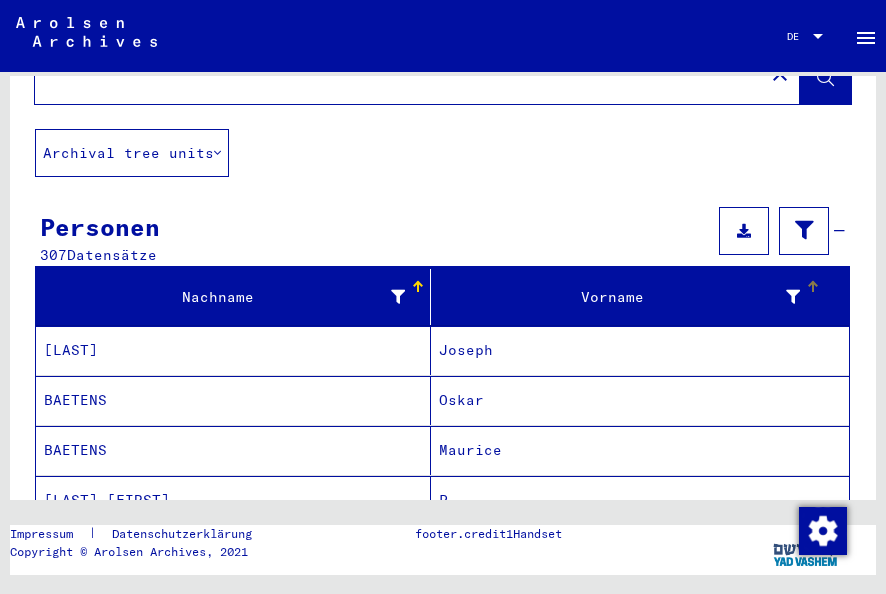 scroll, scrollTop: 0, scrollLeft: 0, axis: both 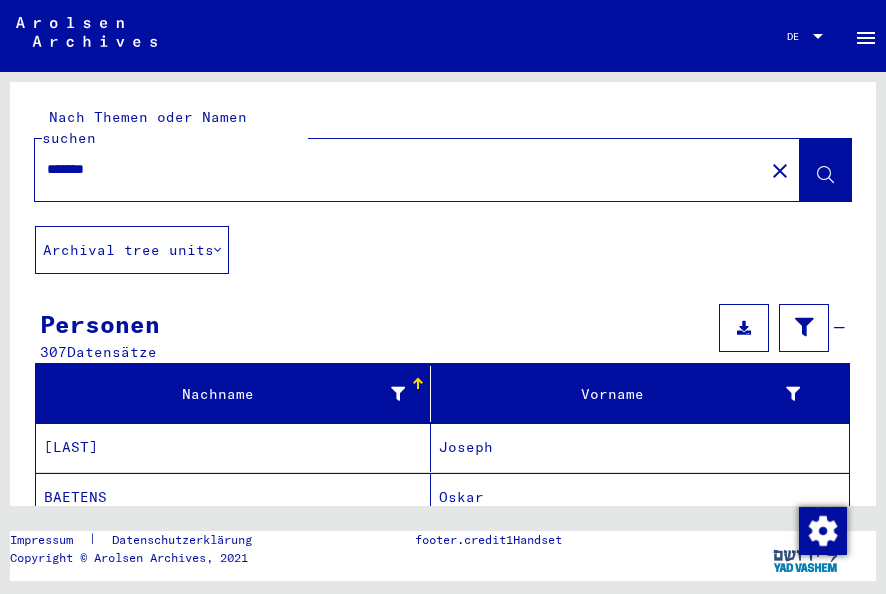 drag, startPoint x: 200, startPoint y: 146, endPoint x: -4, endPoint y: 138, distance: 204.1568 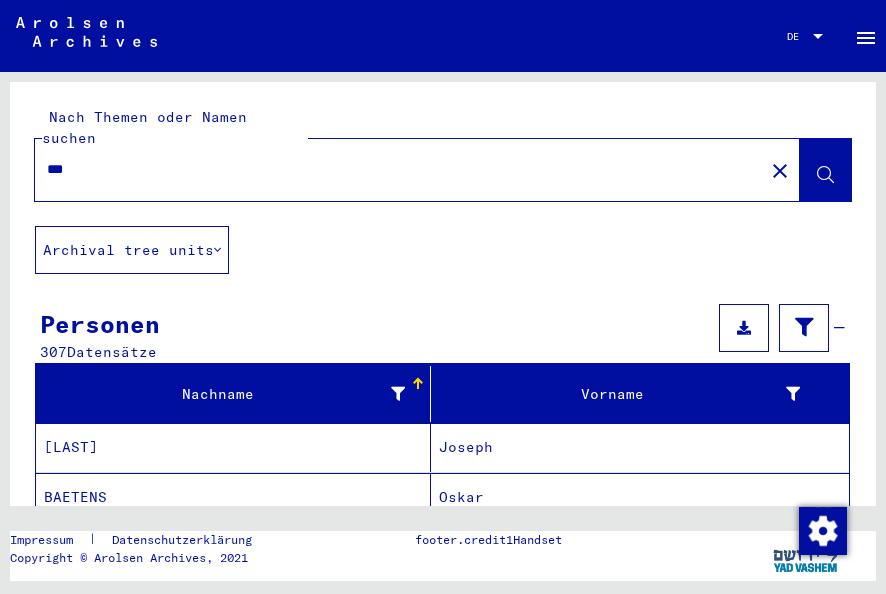 type on "***" 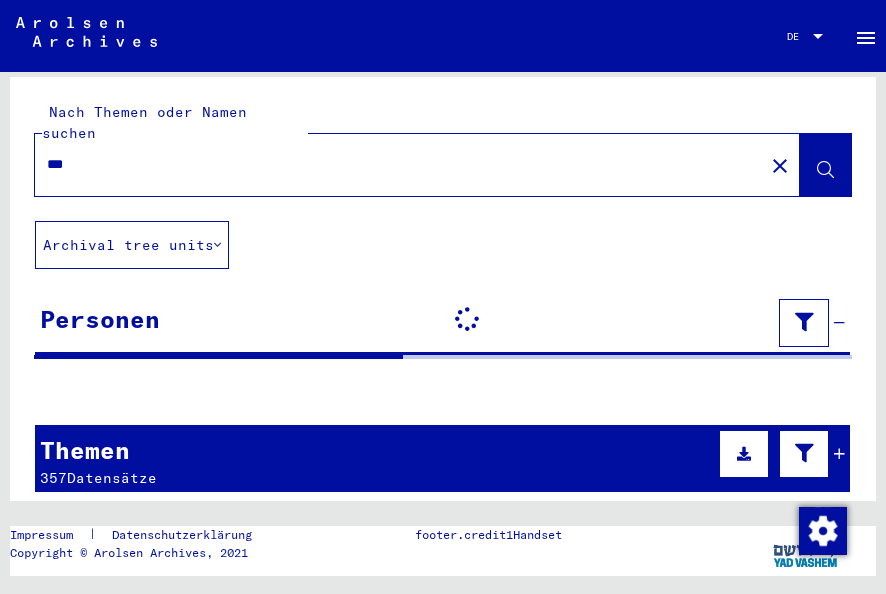 scroll, scrollTop: 6, scrollLeft: 0, axis: vertical 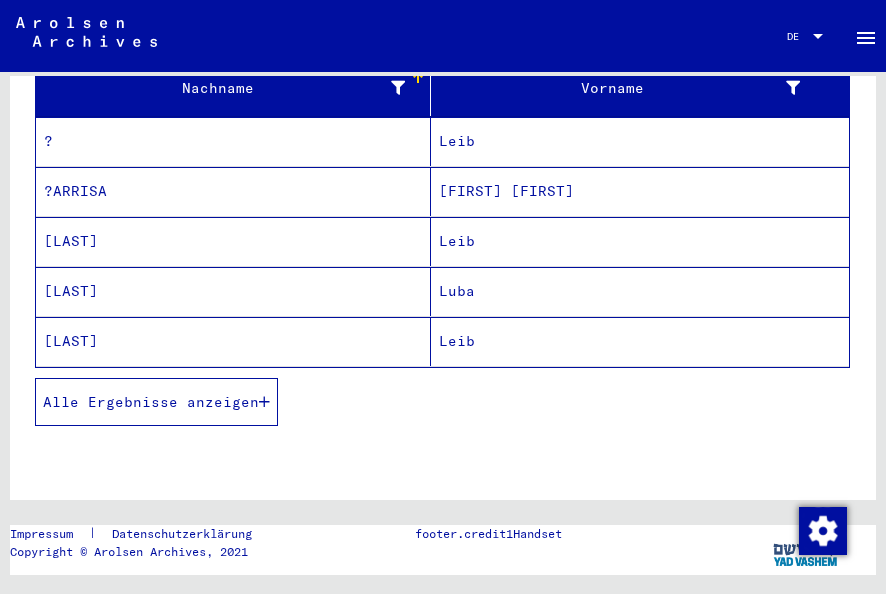 click on "Alle Ergebnisse anzeigen" at bounding box center [151, 402] 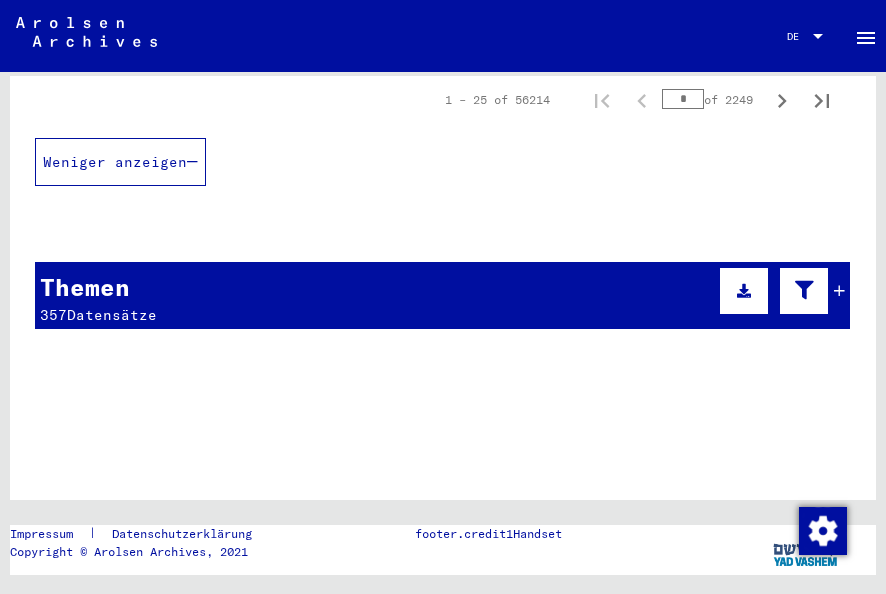 scroll, scrollTop: 1300, scrollLeft: 0, axis: vertical 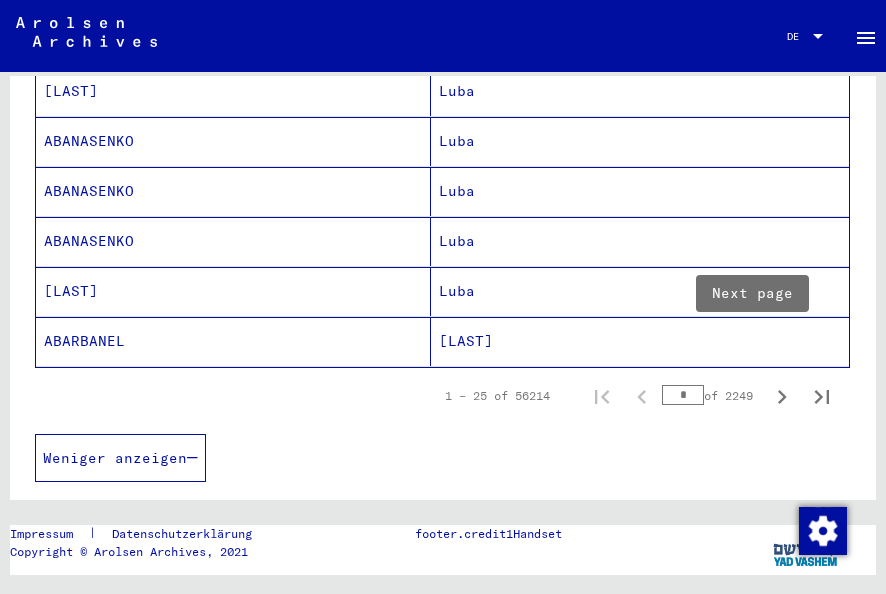 click 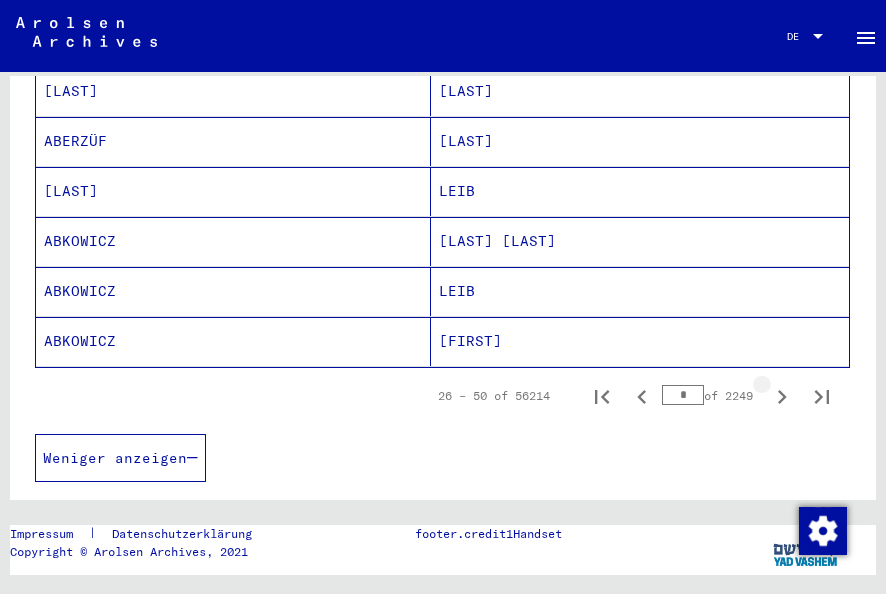 click 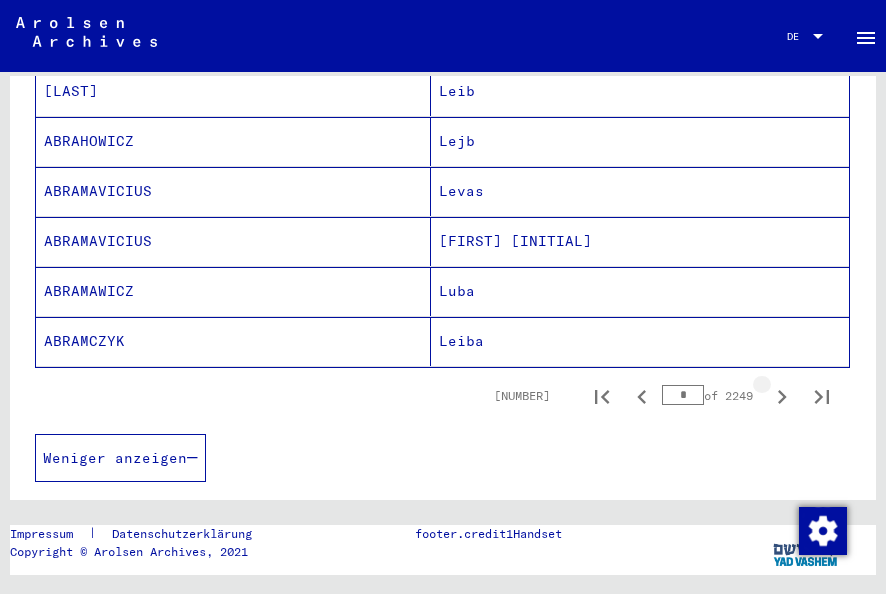 click 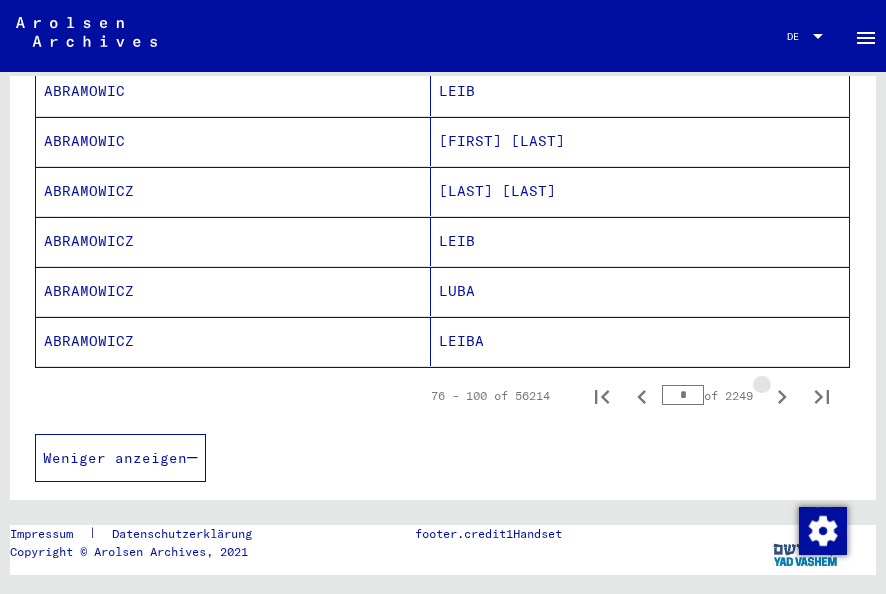 click 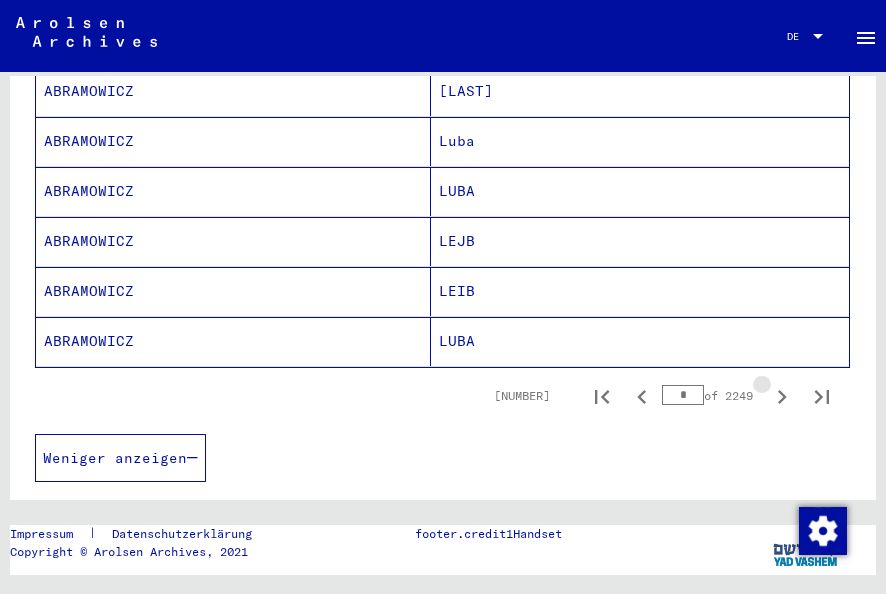 click 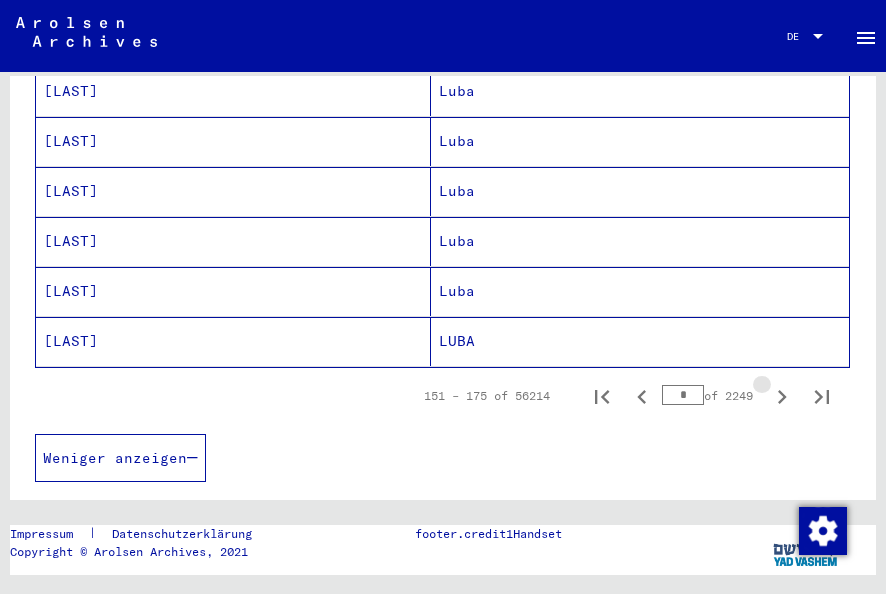 click 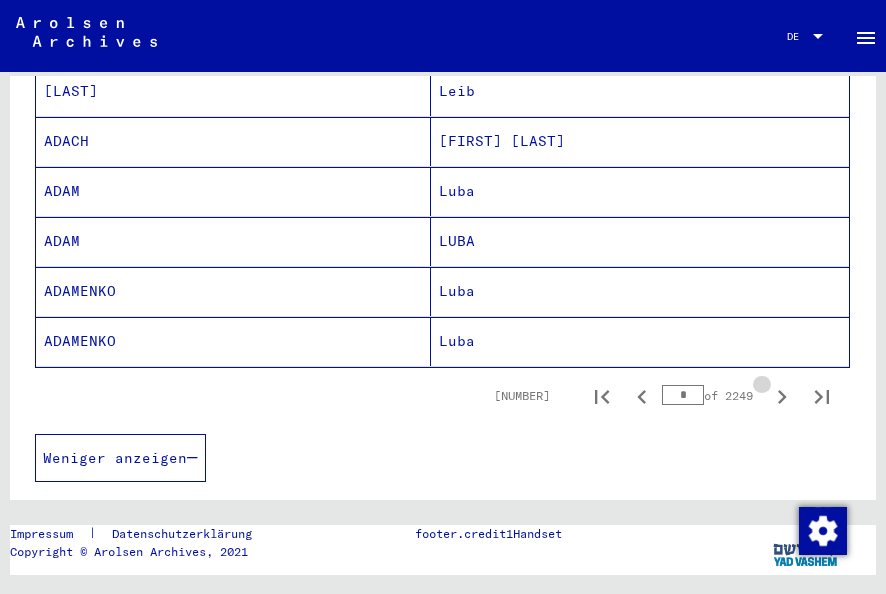 click 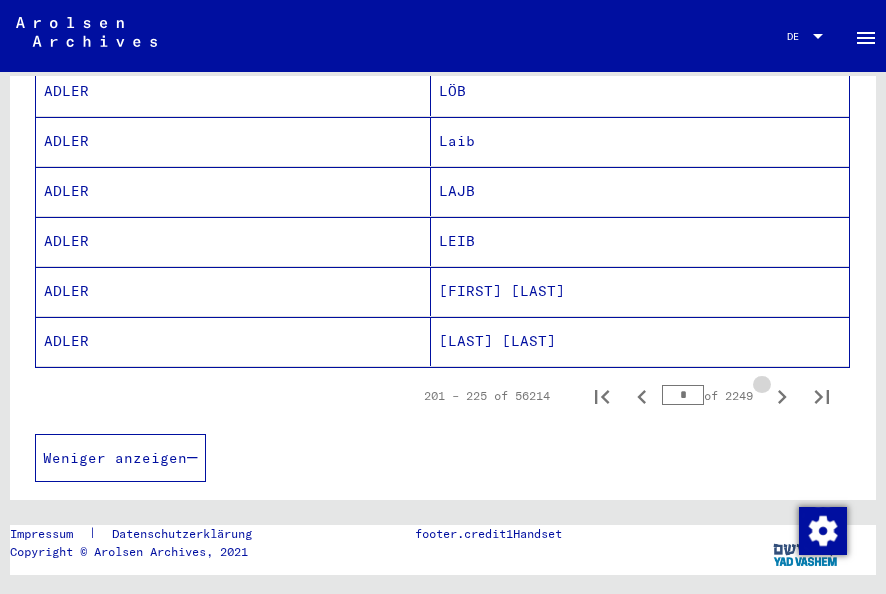 click 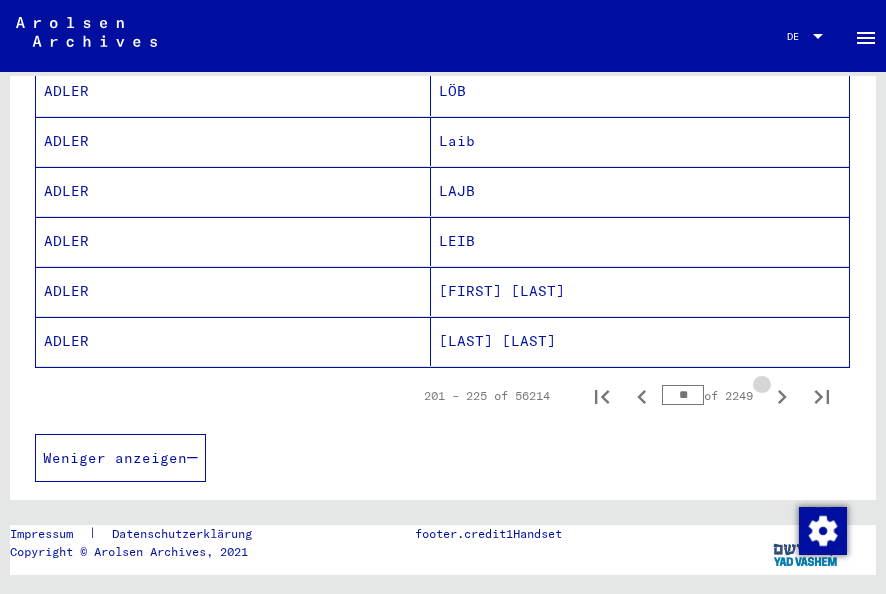 click 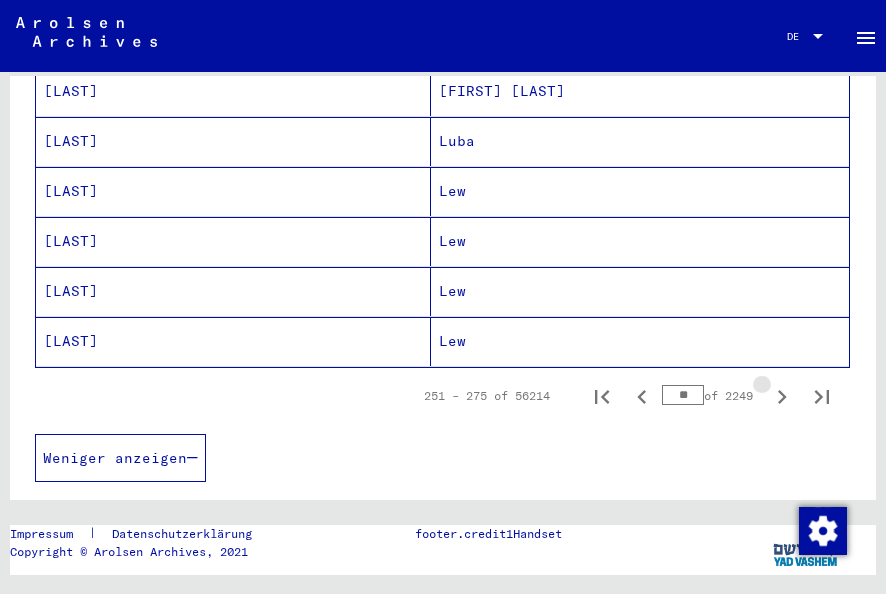 click 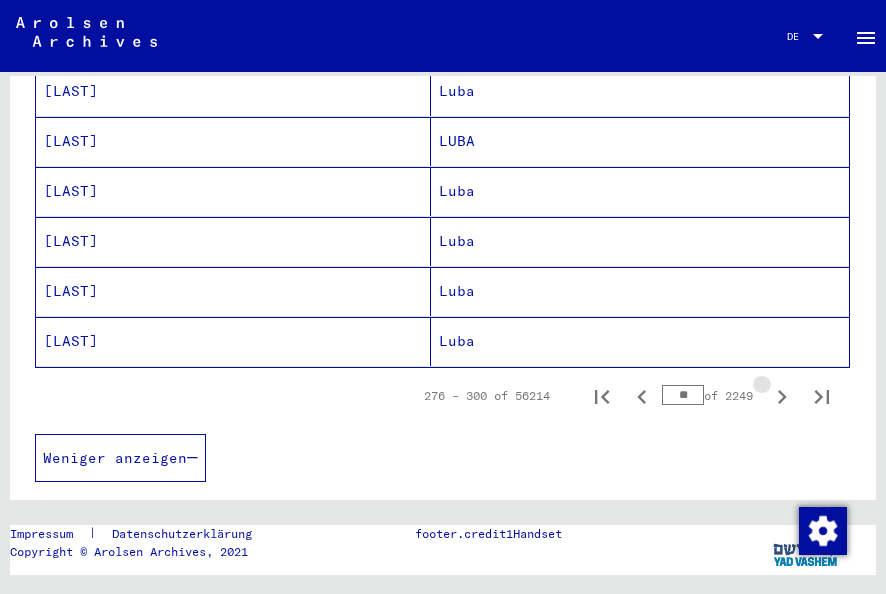 click 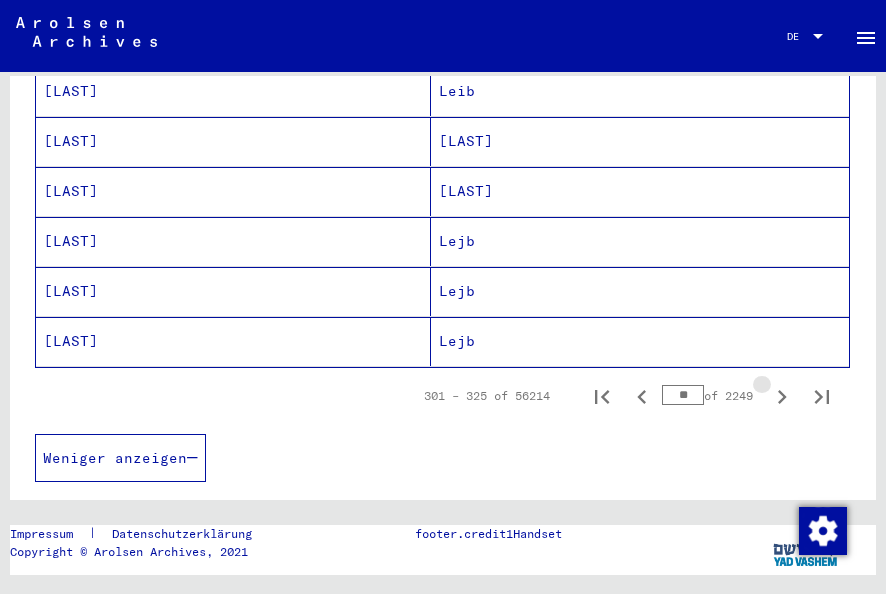click 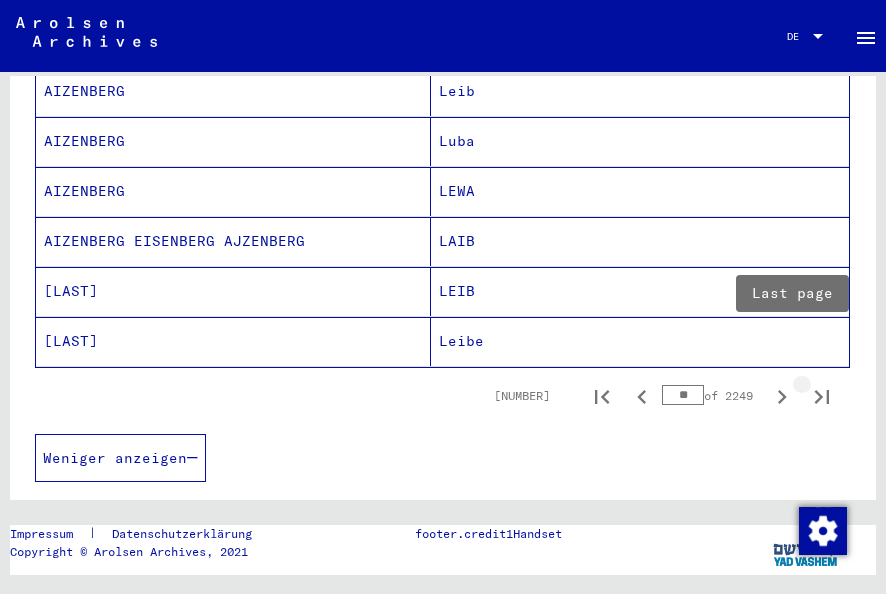 click 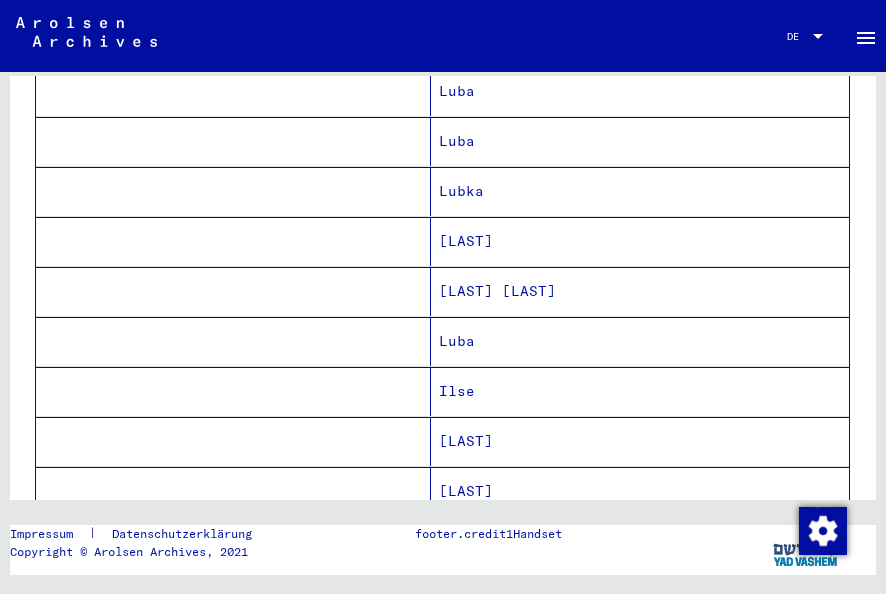 scroll, scrollTop: 0, scrollLeft: 0, axis: both 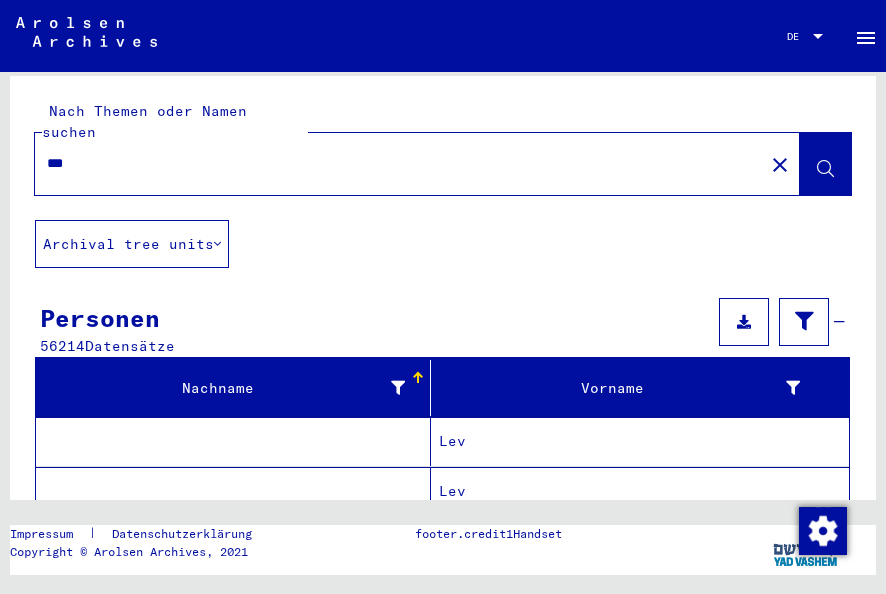 click on "***" at bounding box center [399, 163] 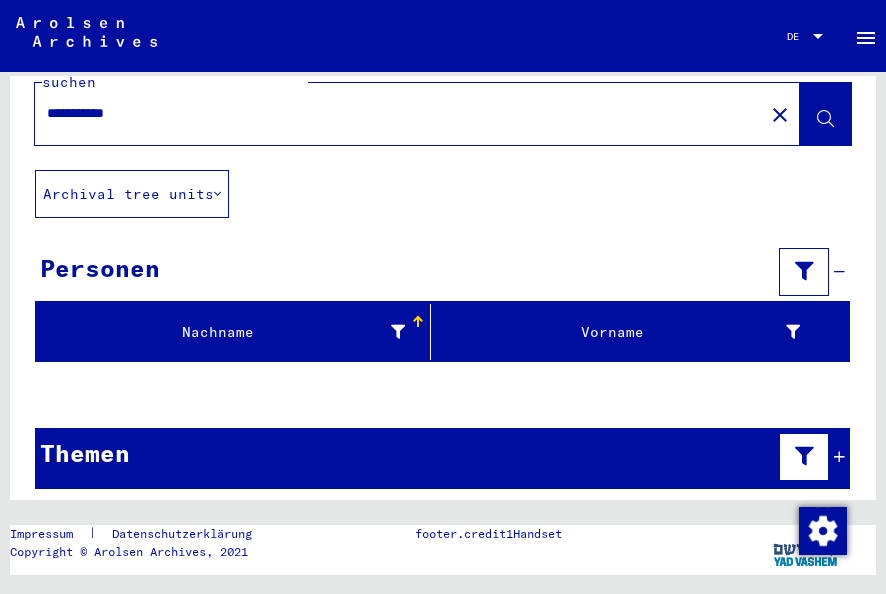 scroll, scrollTop: 0, scrollLeft: 0, axis: both 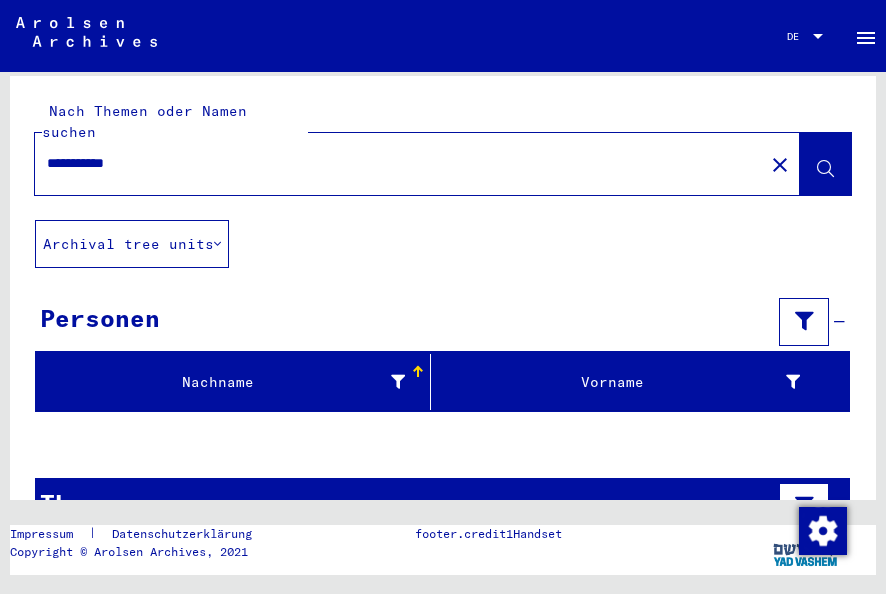 drag, startPoint x: 213, startPoint y: 89, endPoint x: -4, endPoint y: 32, distance: 224.36131 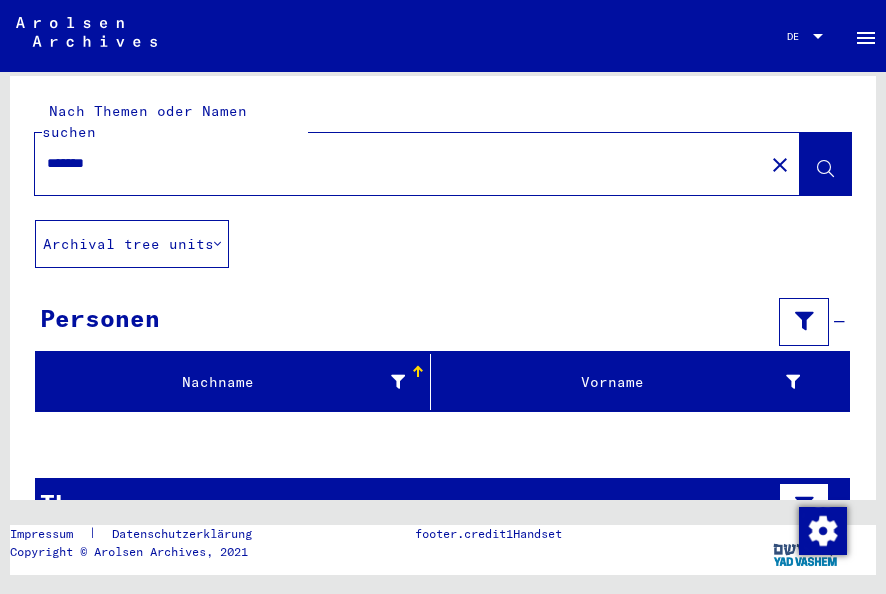 type on "*******" 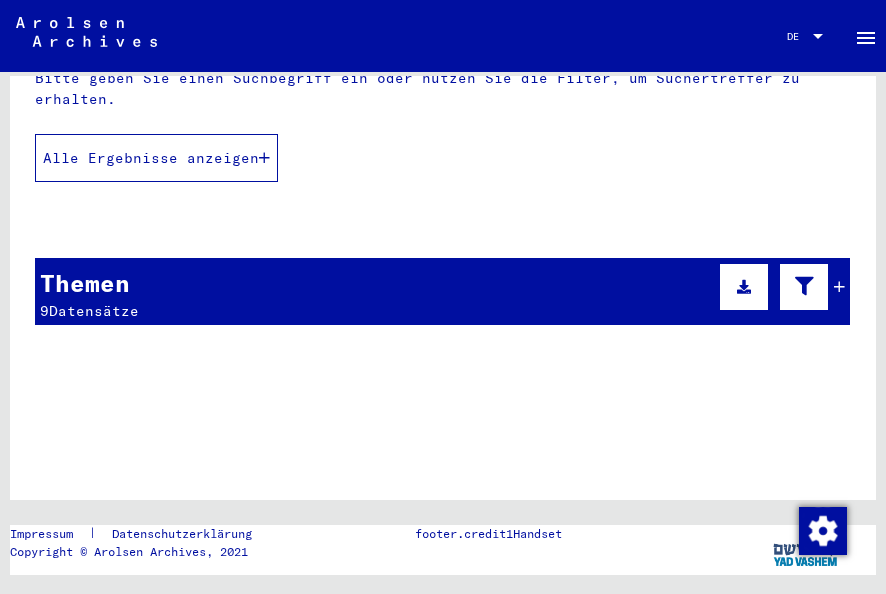 scroll, scrollTop: 293, scrollLeft: 0, axis: vertical 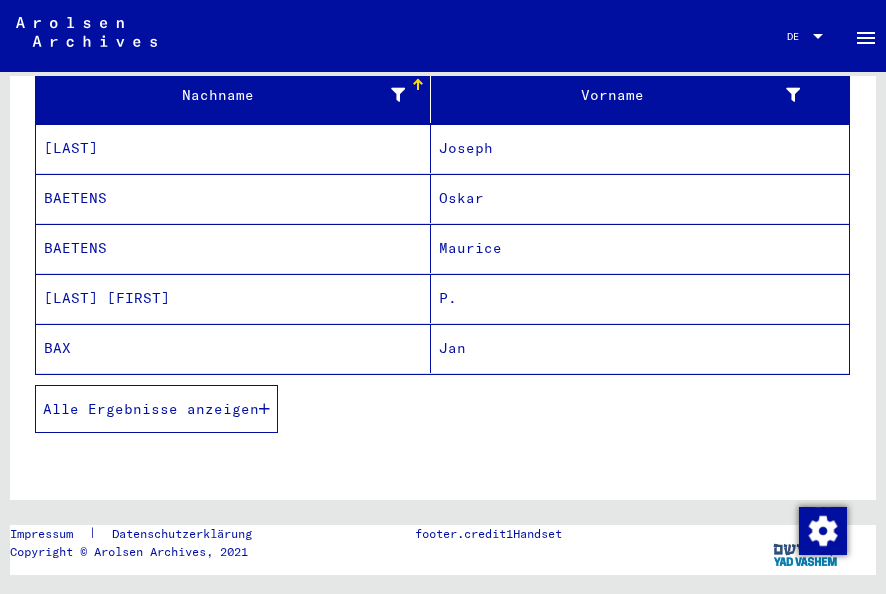 click on "BAX" 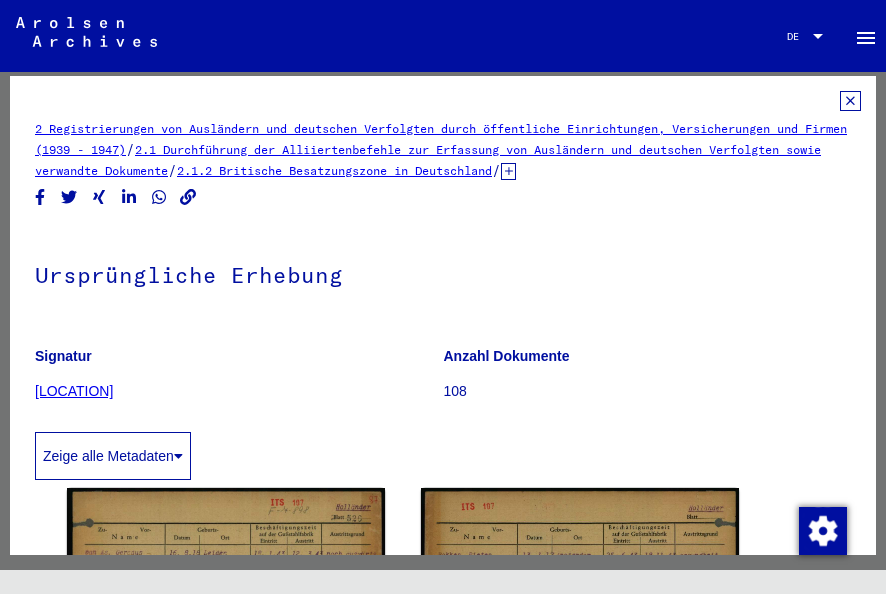 scroll, scrollTop: 0, scrollLeft: 0, axis: both 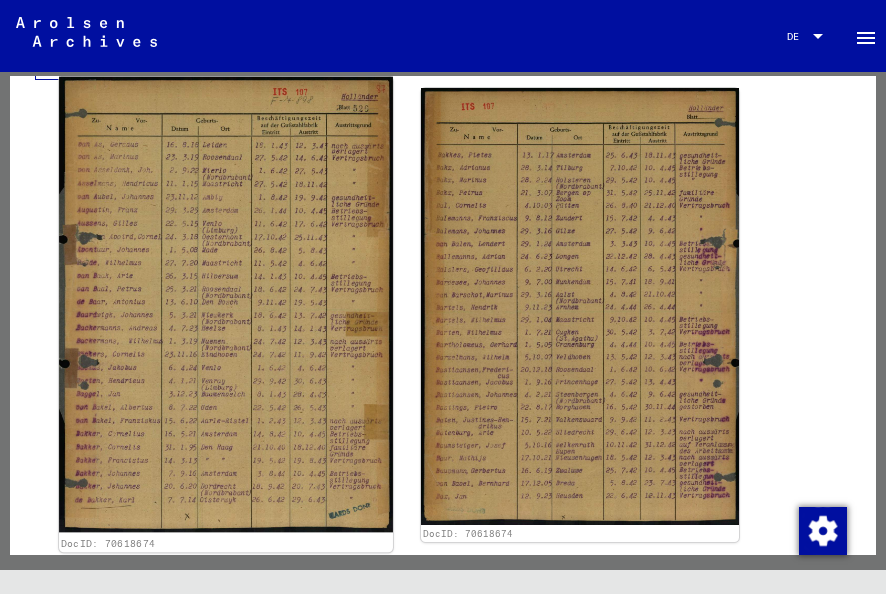 click 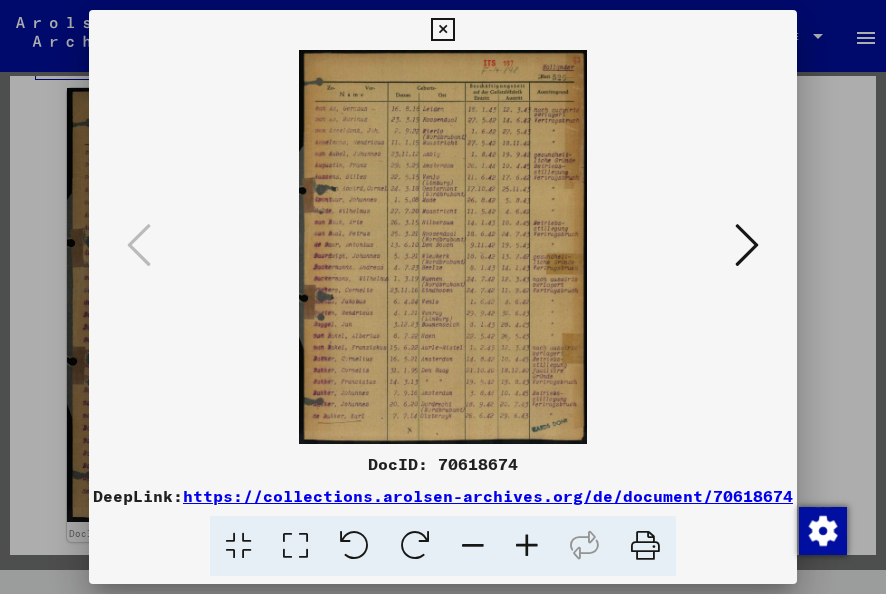 click at bounding box center [527, 546] 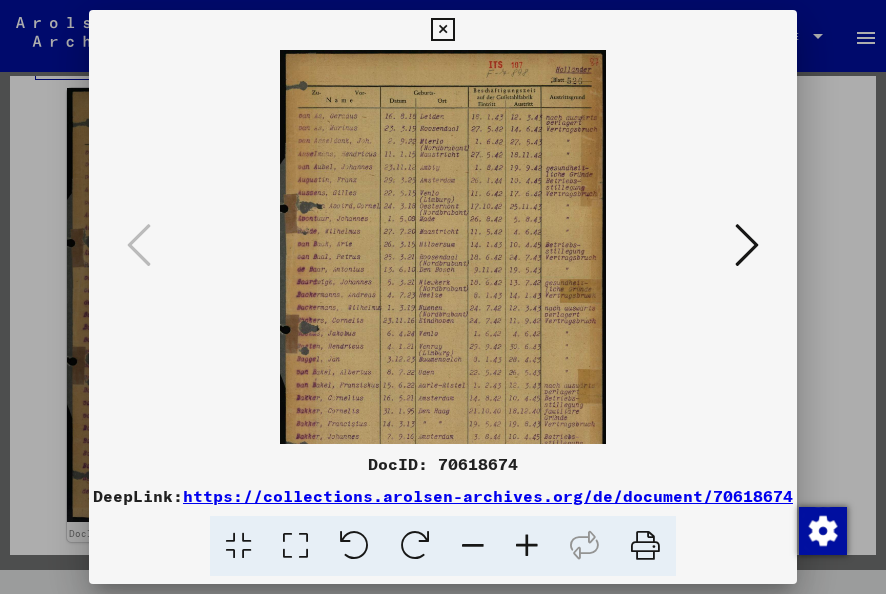 click at bounding box center [527, 546] 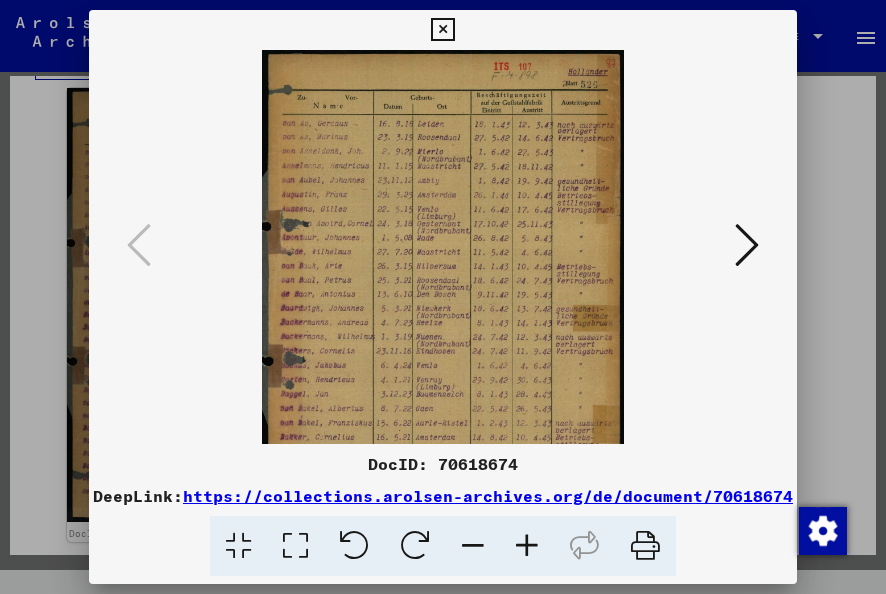 click at bounding box center (527, 546) 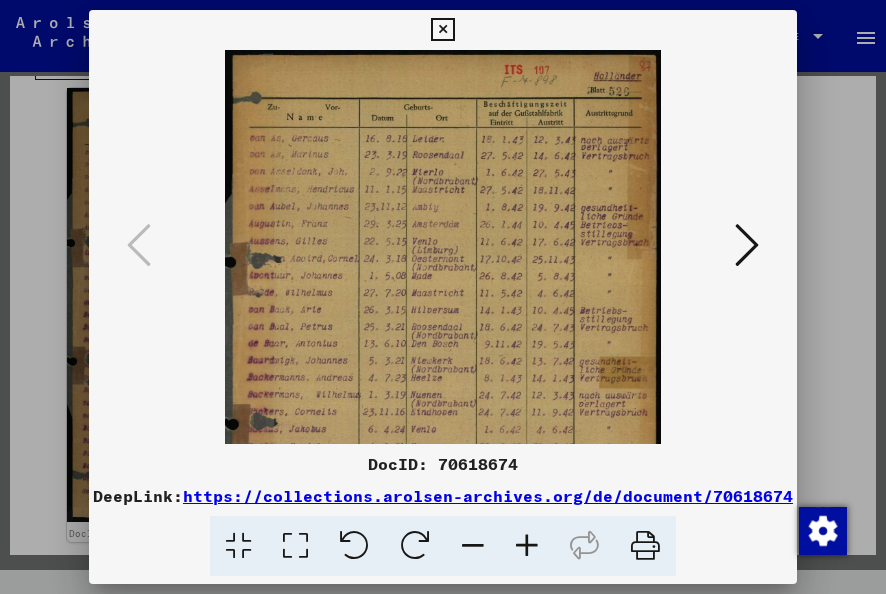 click at bounding box center (527, 546) 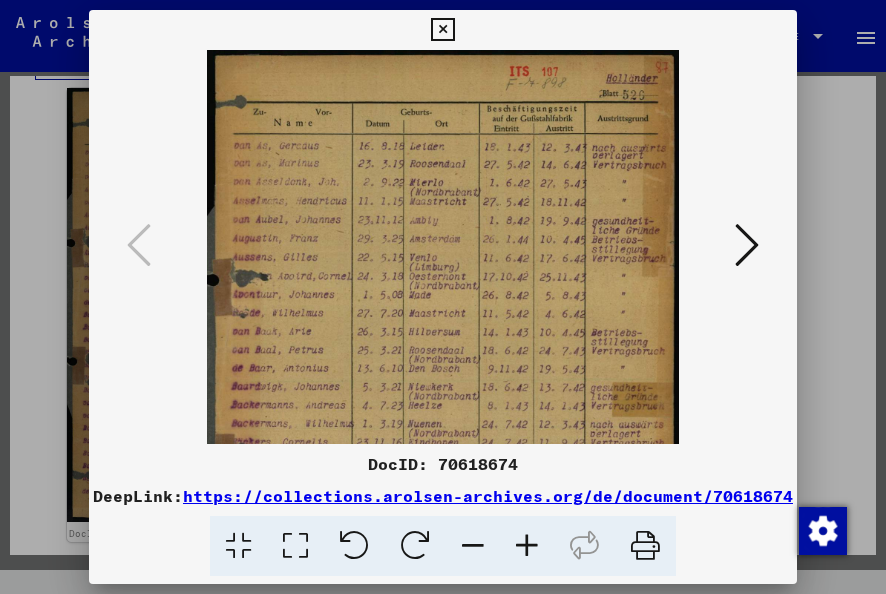 click at bounding box center [527, 546] 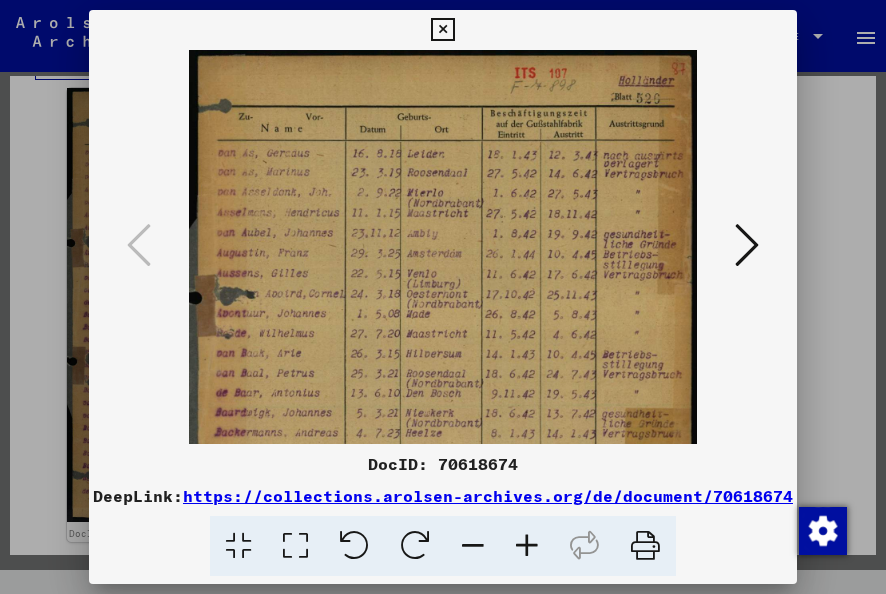 click at bounding box center (527, 546) 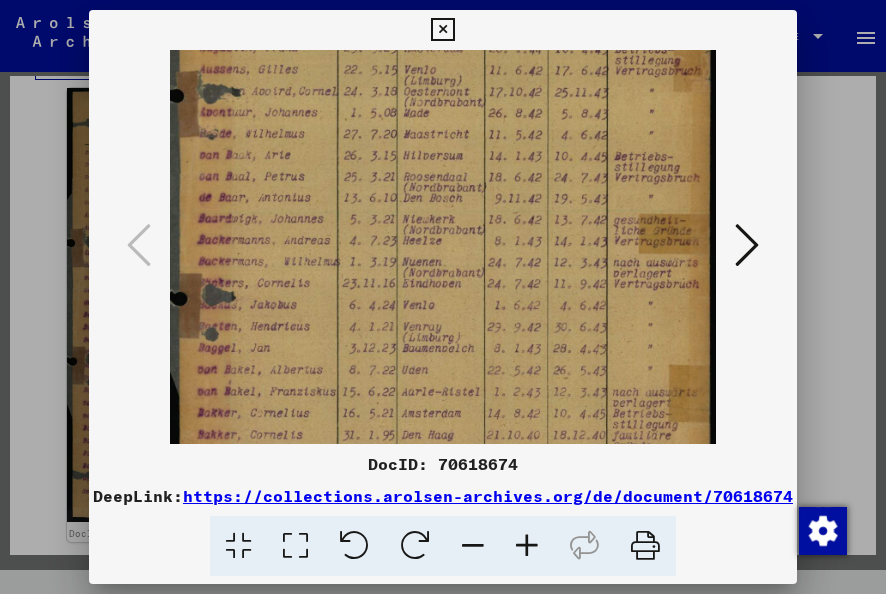 drag, startPoint x: 419, startPoint y: 358, endPoint x: 422, endPoint y: 140, distance: 218.02065 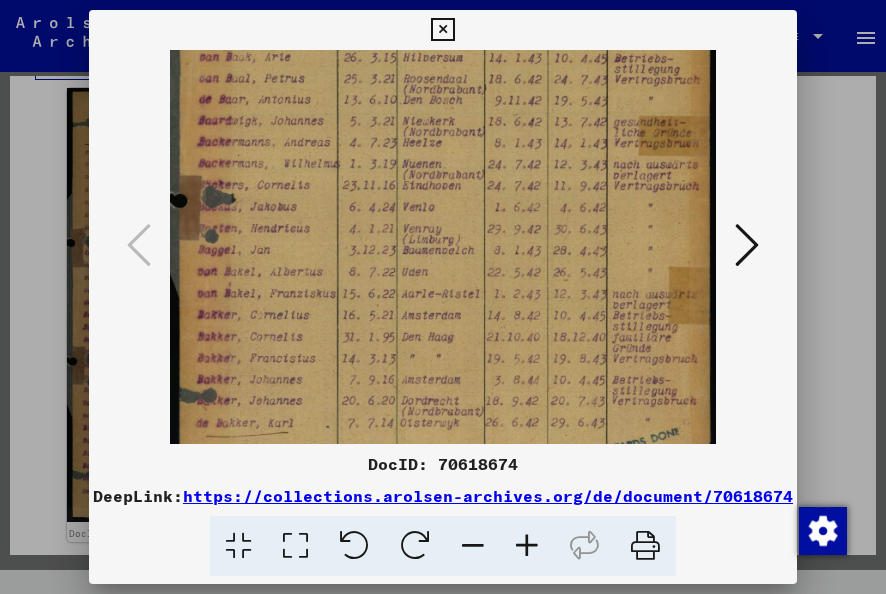 scroll, scrollTop: 350, scrollLeft: 0, axis: vertical 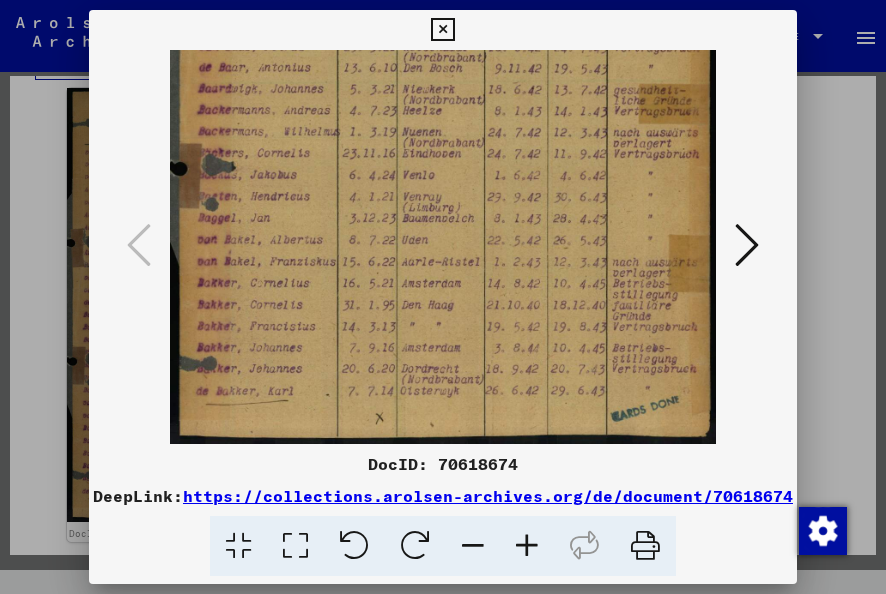 drag, startPoint x: 440, startPoint y: 354, endPoint x: 438, endPoint y: 165, distance: 189.01057 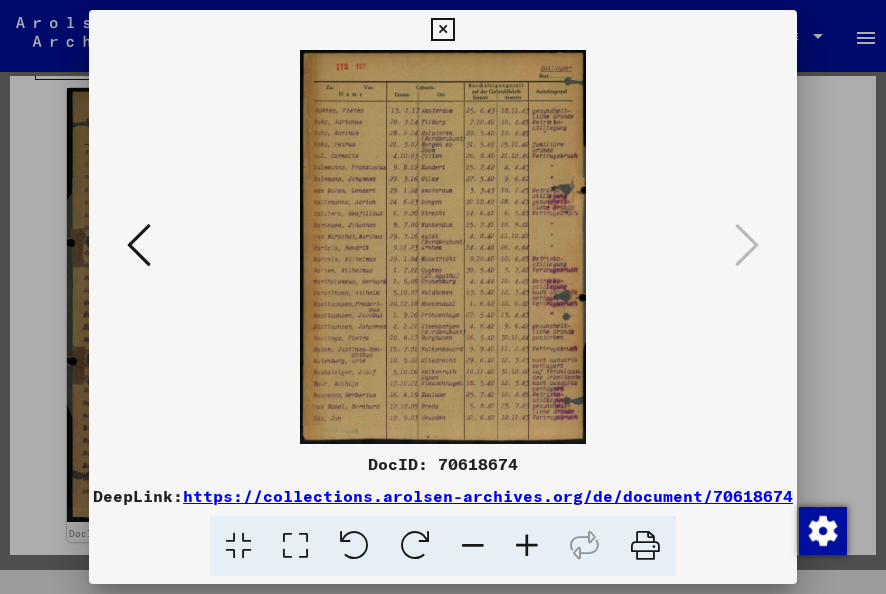 click at bounding box center [527, 546] 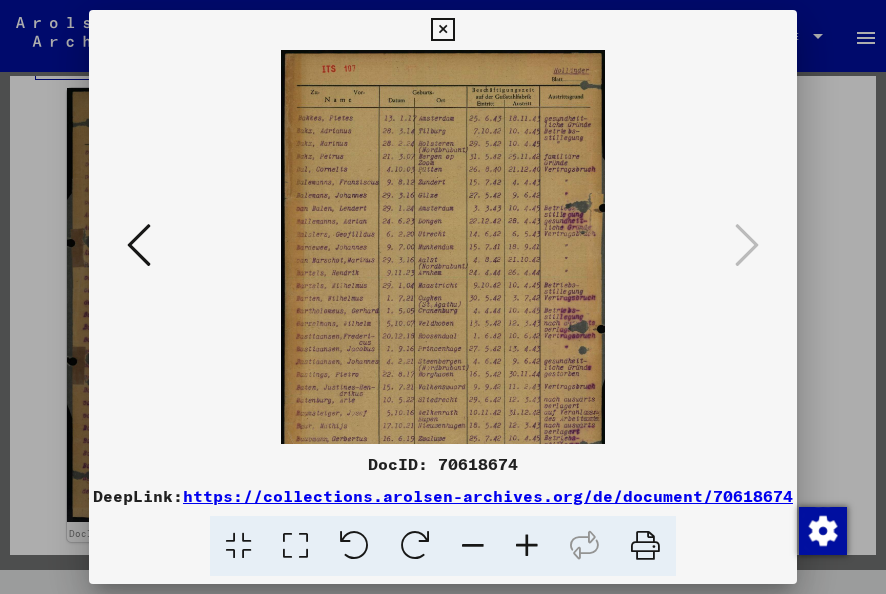 click at bounding box center (527, 546) 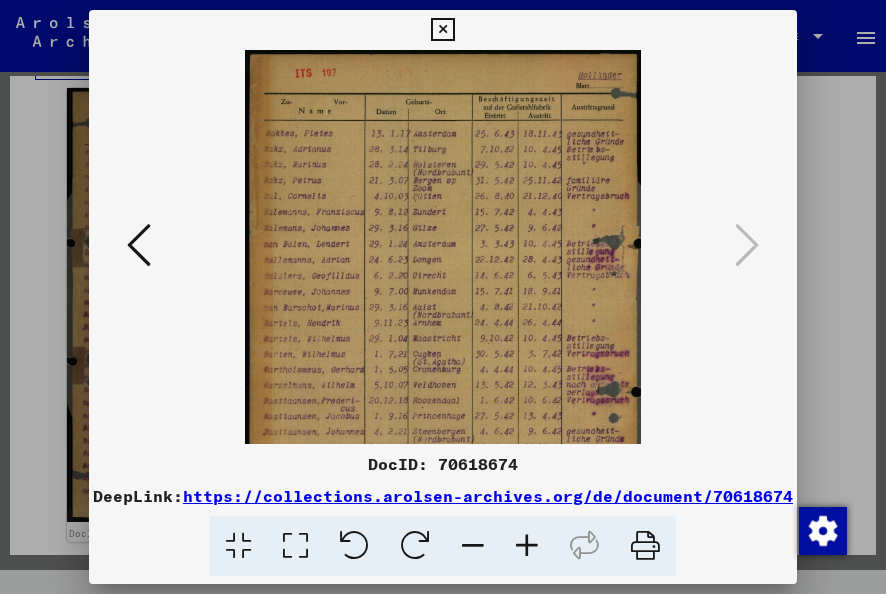 click at bounding box center (527, 546) 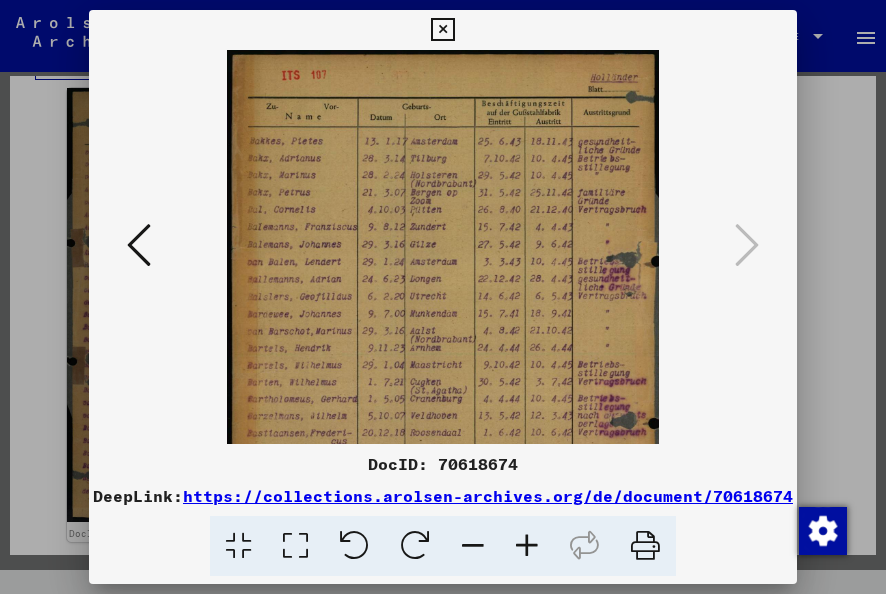click at bounding box center (527, 546) 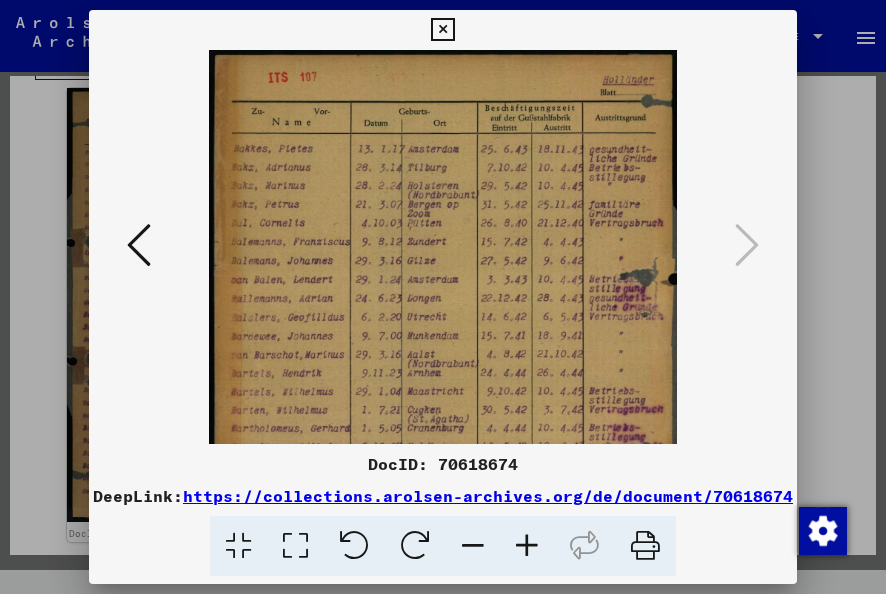 click at bounding box center (527, 546) 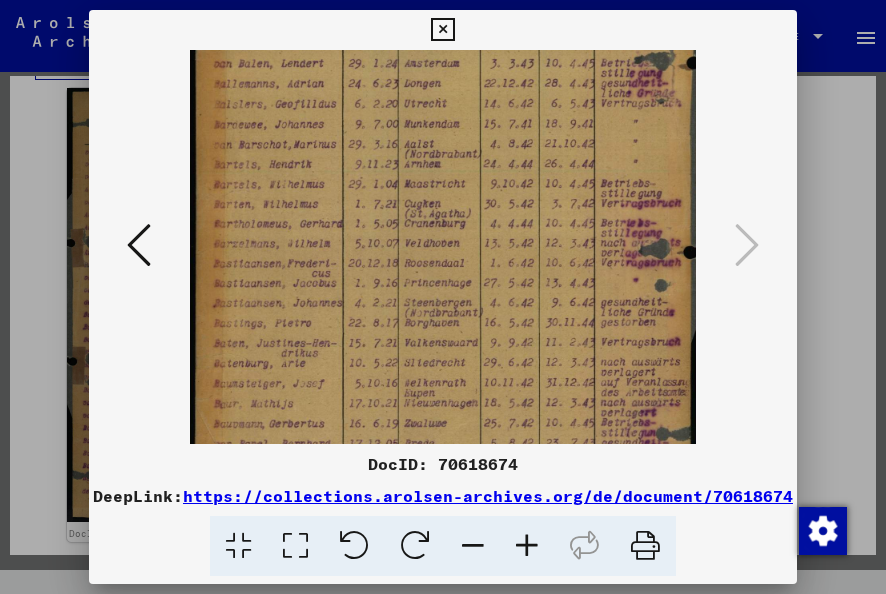 drag, startPoint x: 428, startPoint y: 370, endPoint x: 442, endPoint y: 154, distance: 216.45323 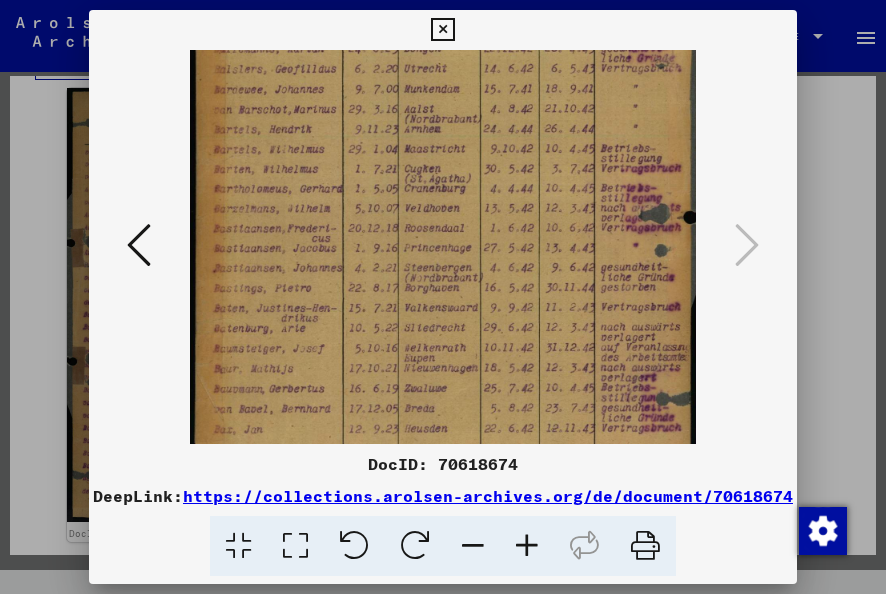 scroll, scrollTop: 300, scrollLeft: 0, axis: vertical 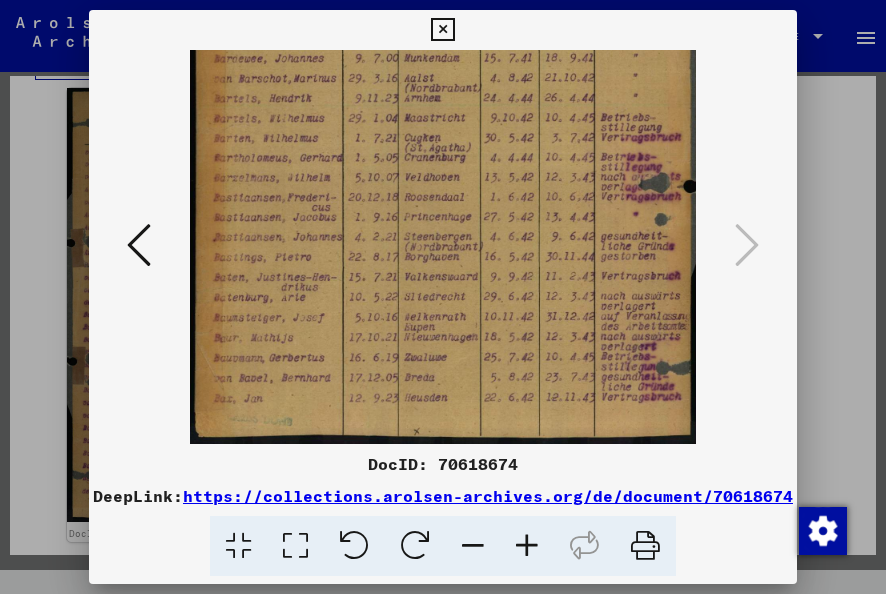 drag, startPoint x: 452, startPoint y: 373, endPoint x: 491, endPoint y: 198, distance: 179.29306 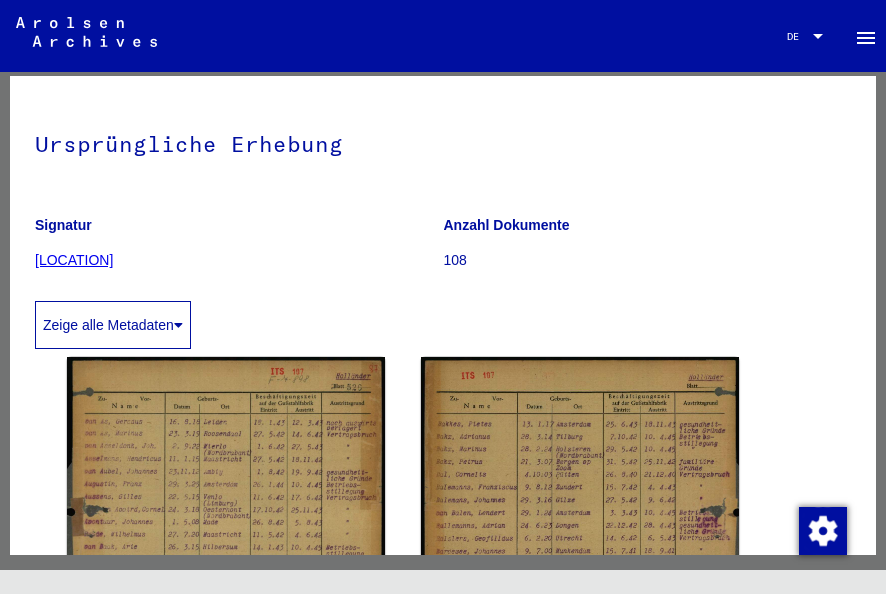 scroll, scrollTop: 0, scrollLeft: 0, axis: both 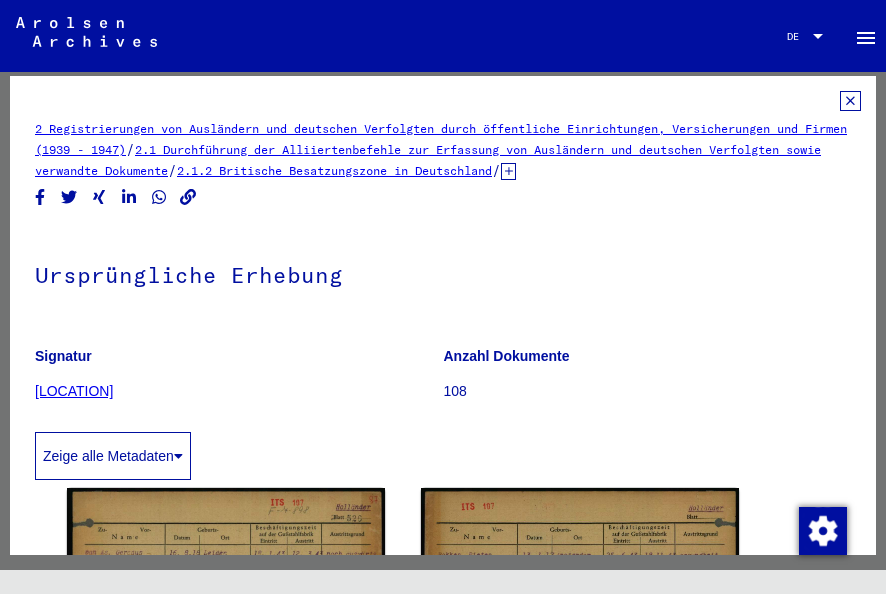 click 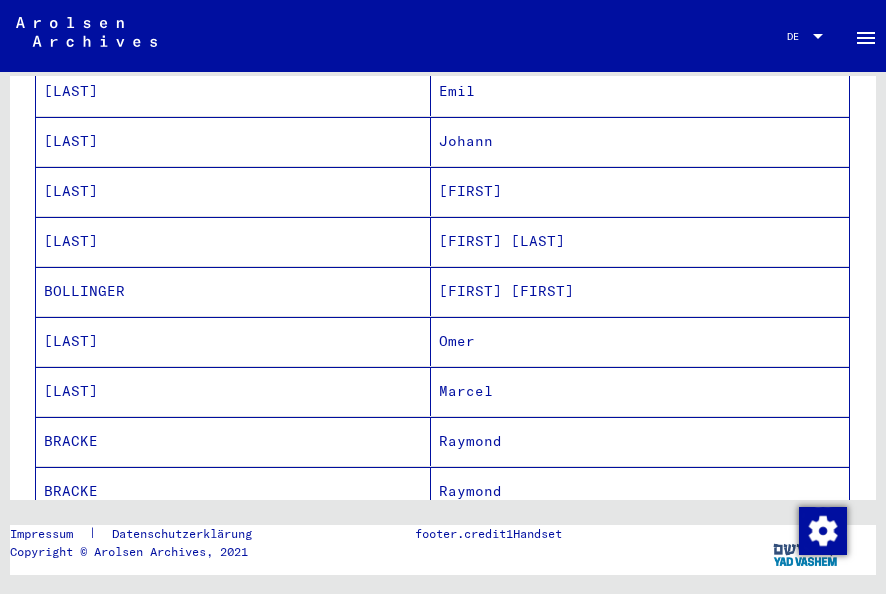 scroll, scrollTop: 0, scrollLeft: 0, axis: both 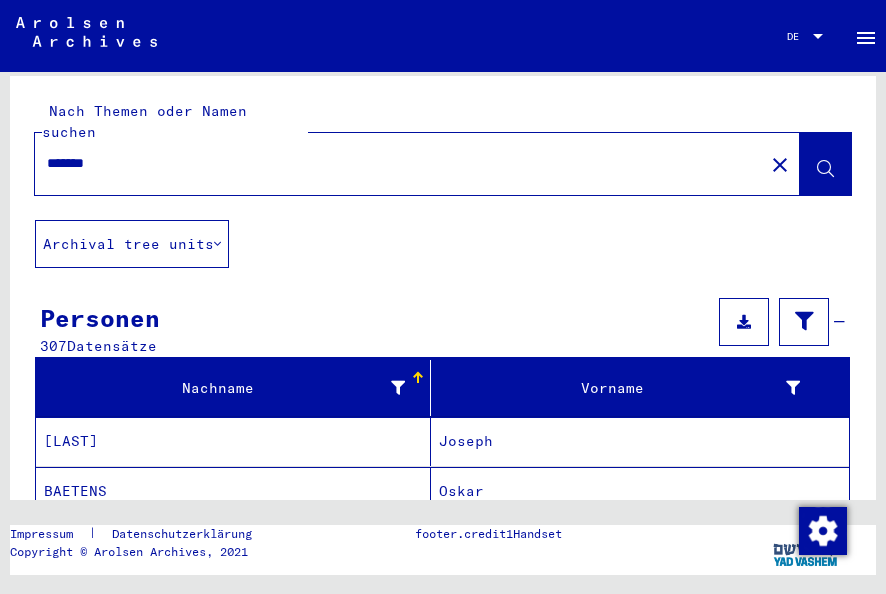 drag, startPoint x: 118, startPoint y: 135, endPoint x: 2, endPoint y: 116, distance: 117.54574 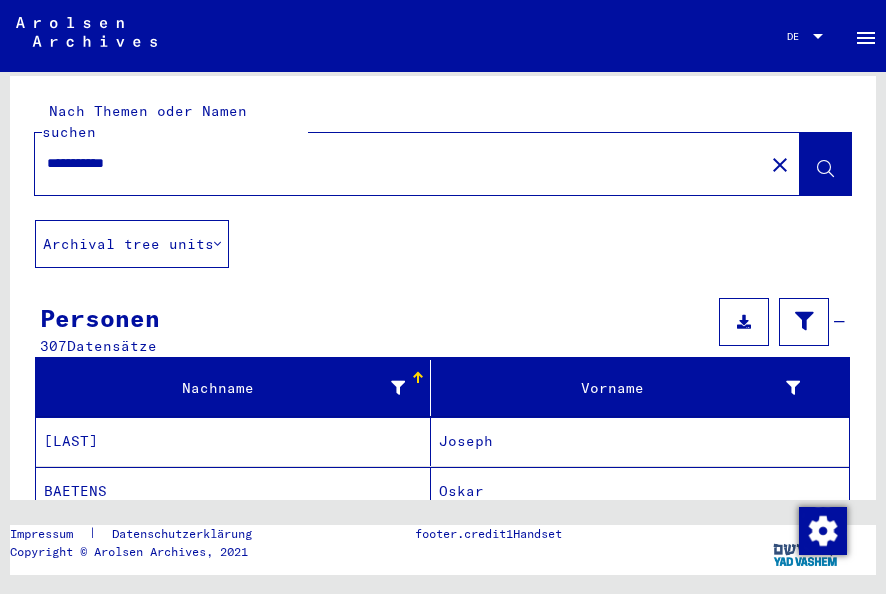 type on "**********" 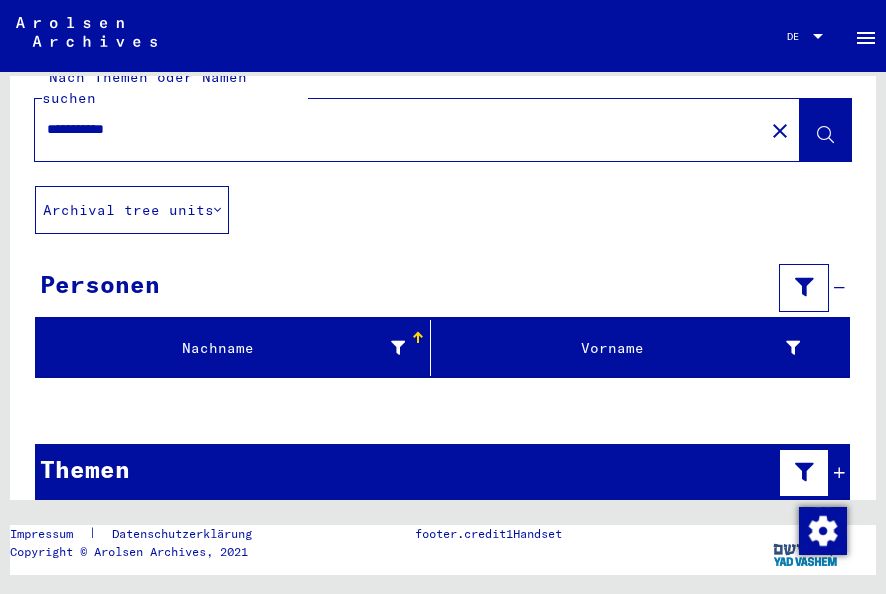 scroll, scrollTop: 50, scrollLeft: 0, axis: vertical 